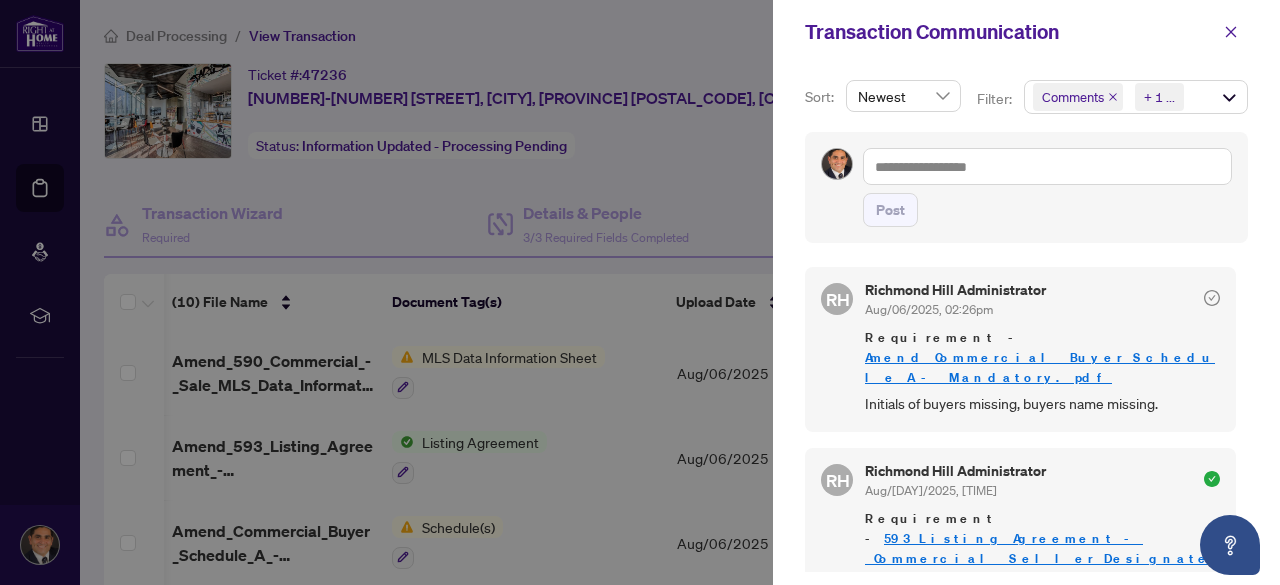 scroll, scrollTop: 0, scrollLeft: 0, axis: both 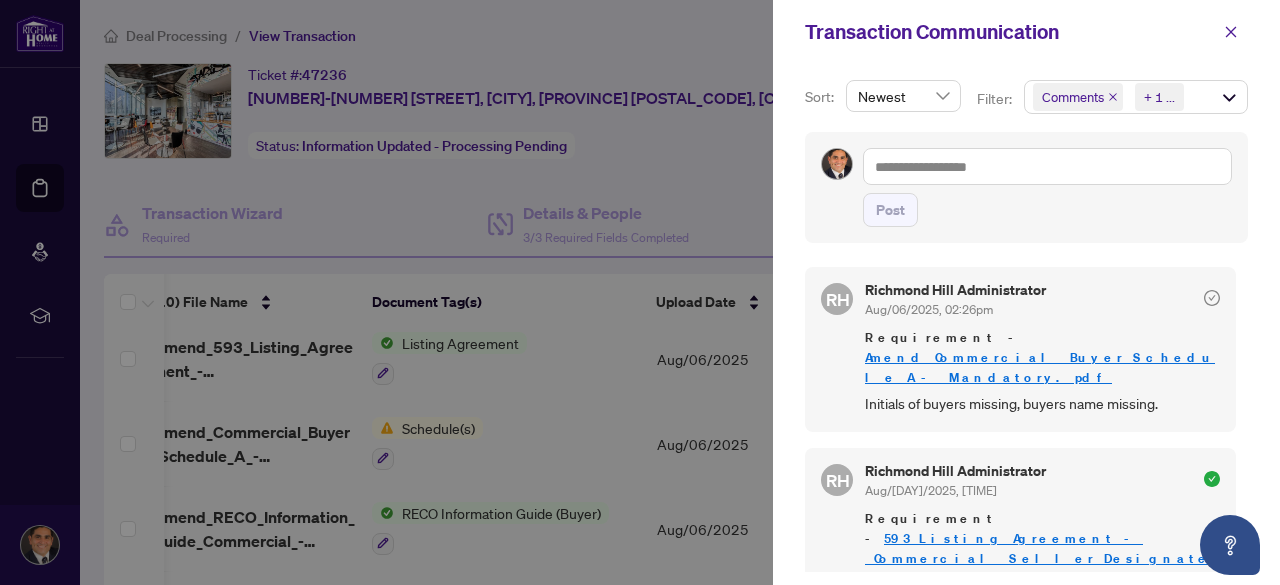 click on "Post" at bounding box center [1047, 210] 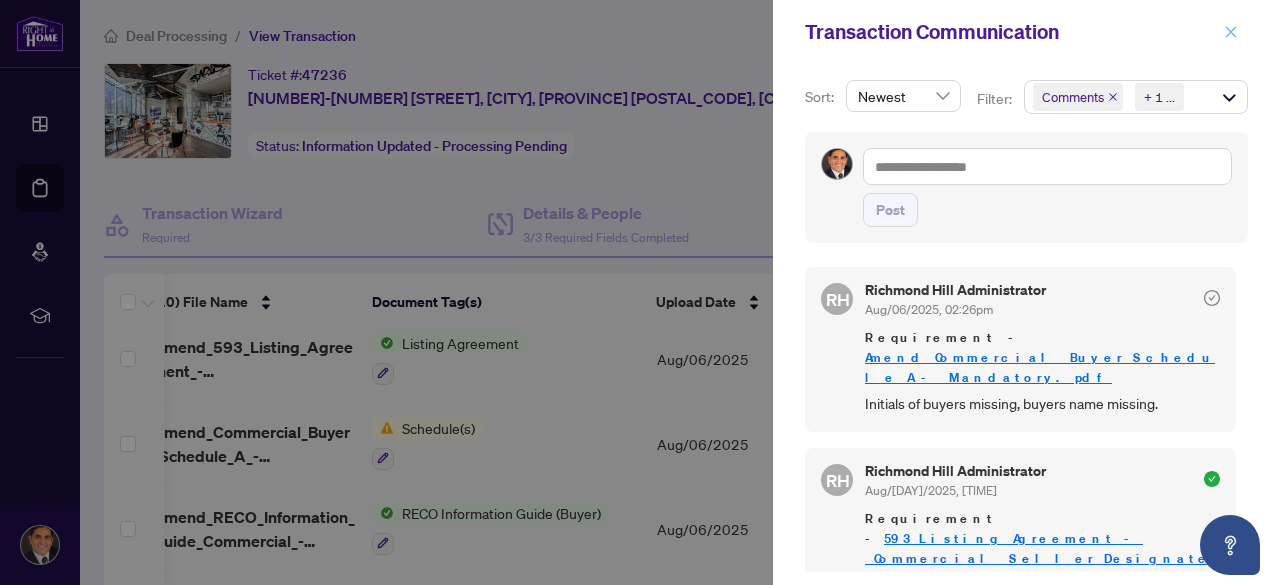 click at bounding box center (1231, 32) 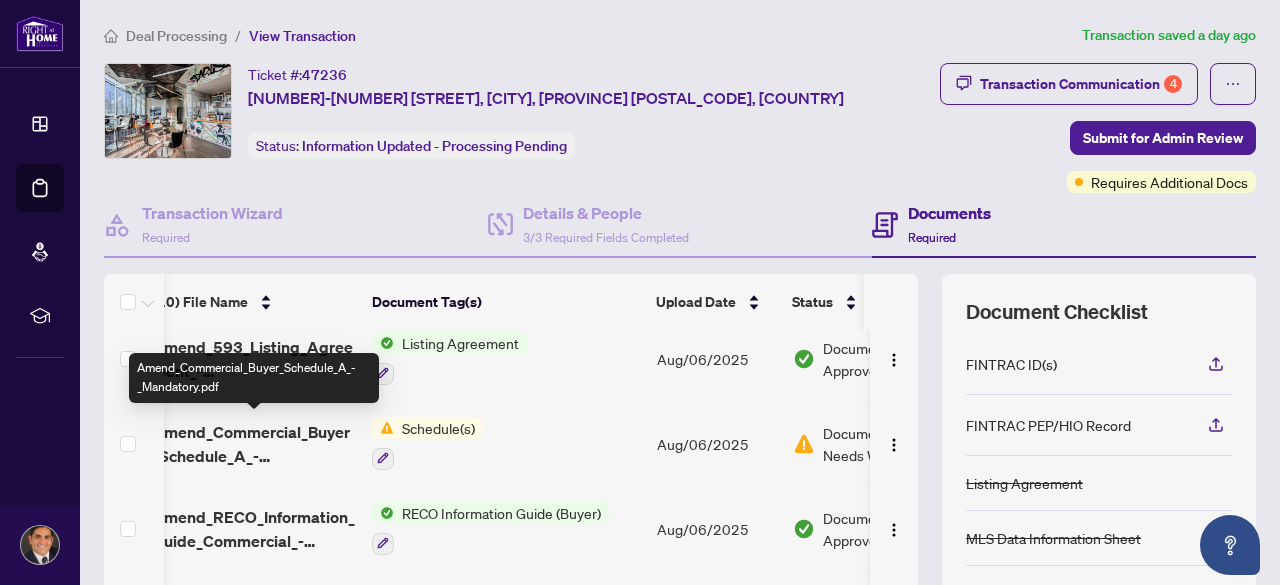 click on "Amend_Commercial_Buyer_Schedule_A_-_Mandatory.pdf" at bounding box center [254, 444] 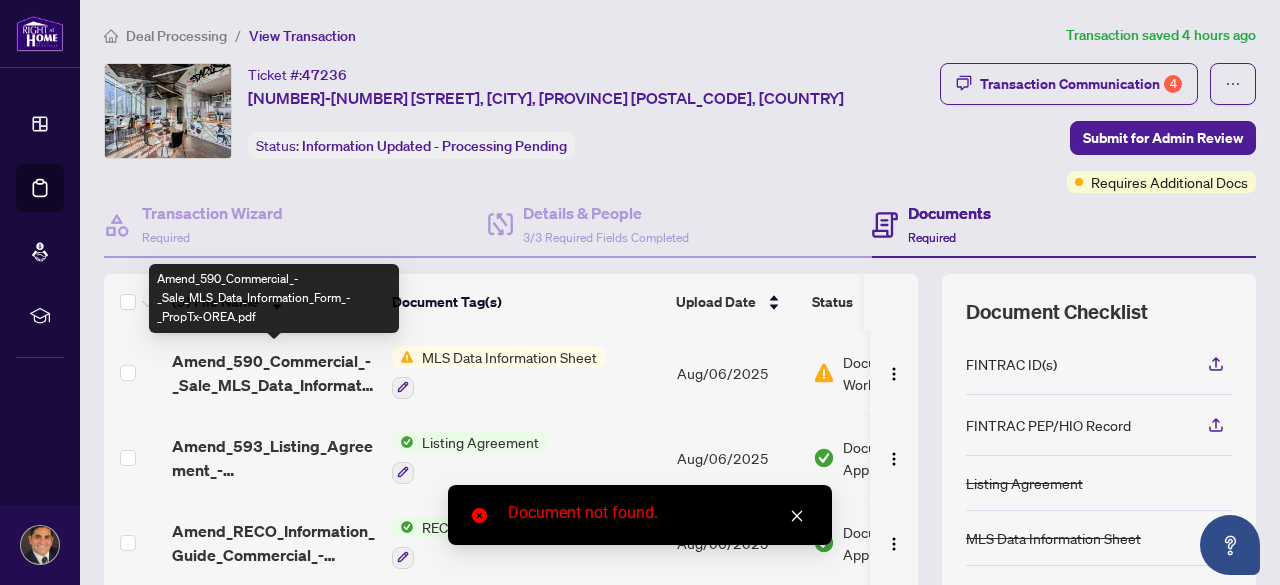 click on "Amend_590_Commercial_-_Sale_MLS_Data_Information_Form_-_PropTx-OREA.pdf" at bounding box center (274, 373) 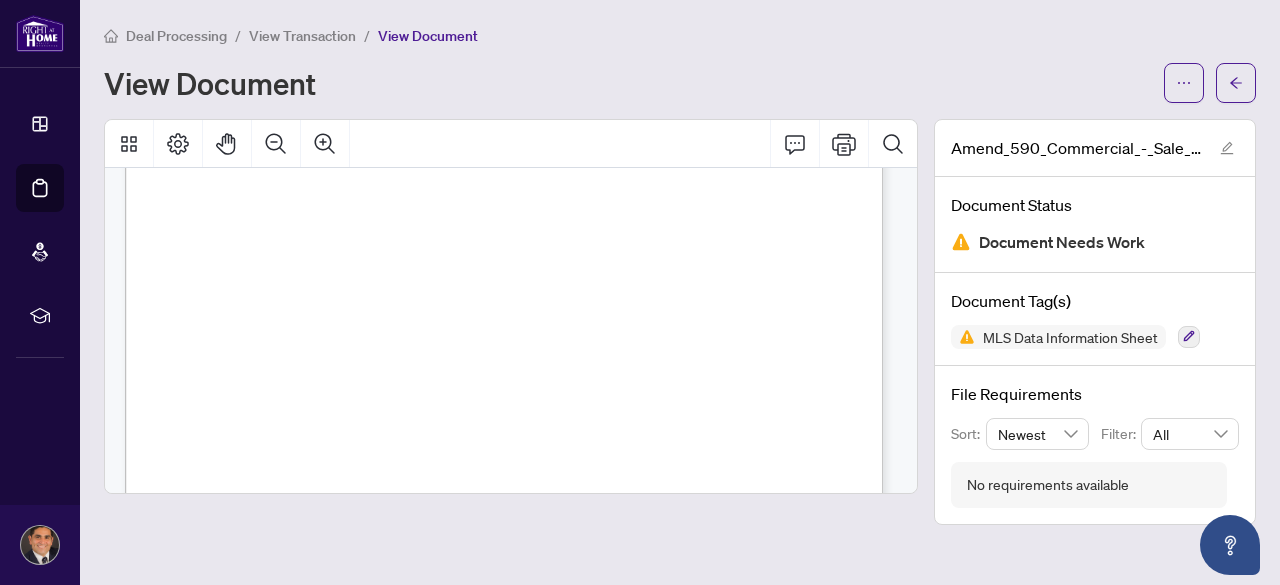 scroll, scrollTop: 5500, scrollLeft: 0, axis: vertical 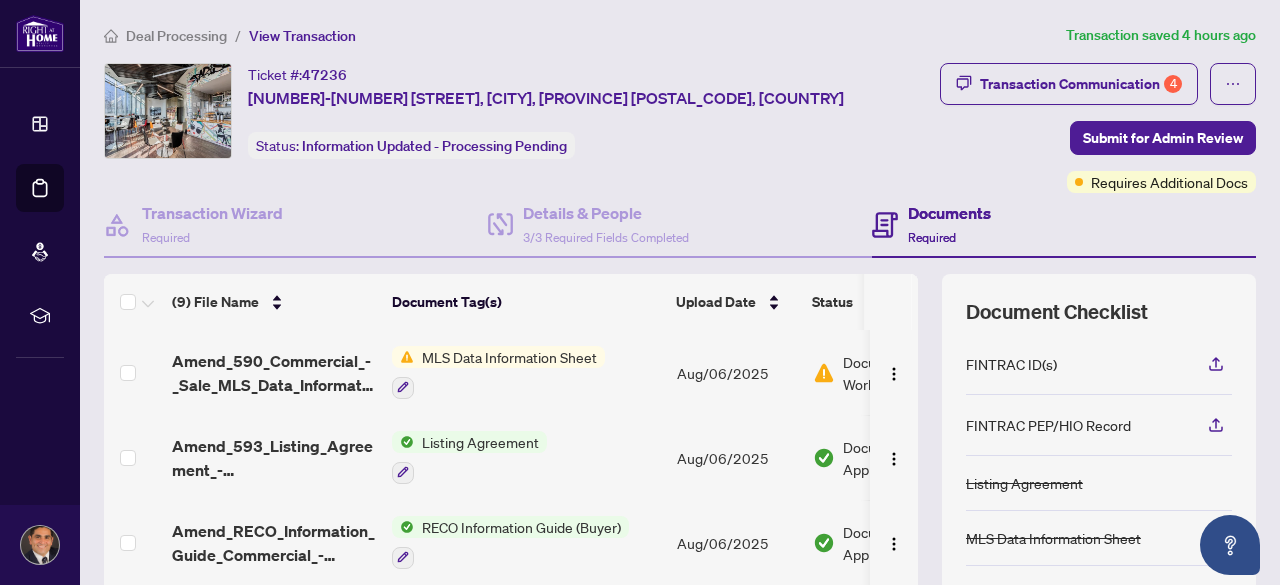 click on "MLS Data Information Sheet" at bounding box center (509, 357) 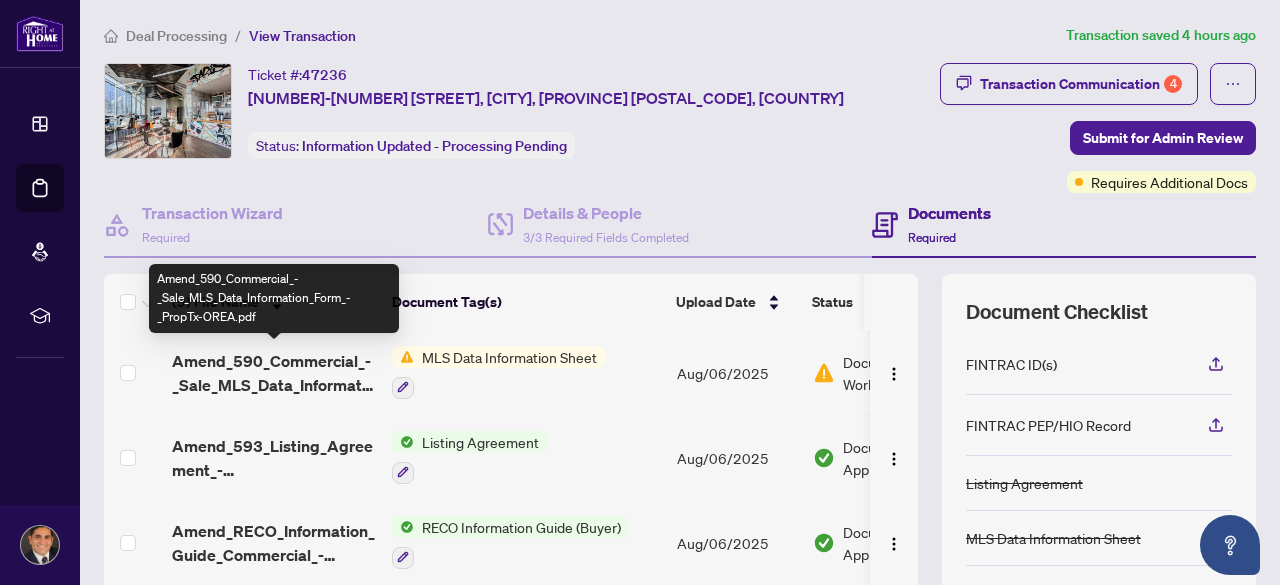 click on "Amend_590_Commercial_-_Sale_MLS_Data_Information_Form_-_PropTx-OREA.pdf" at bounding box center (274, 373) 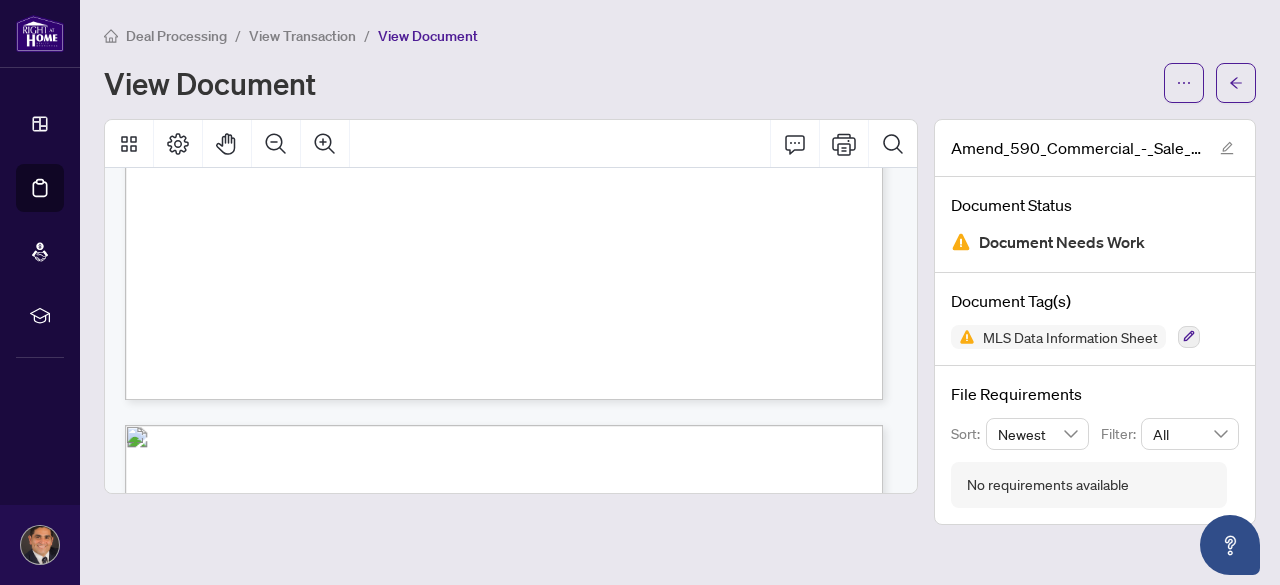 scroll, scrollTop: 6100, scrollLeft: 0, axis: vertical 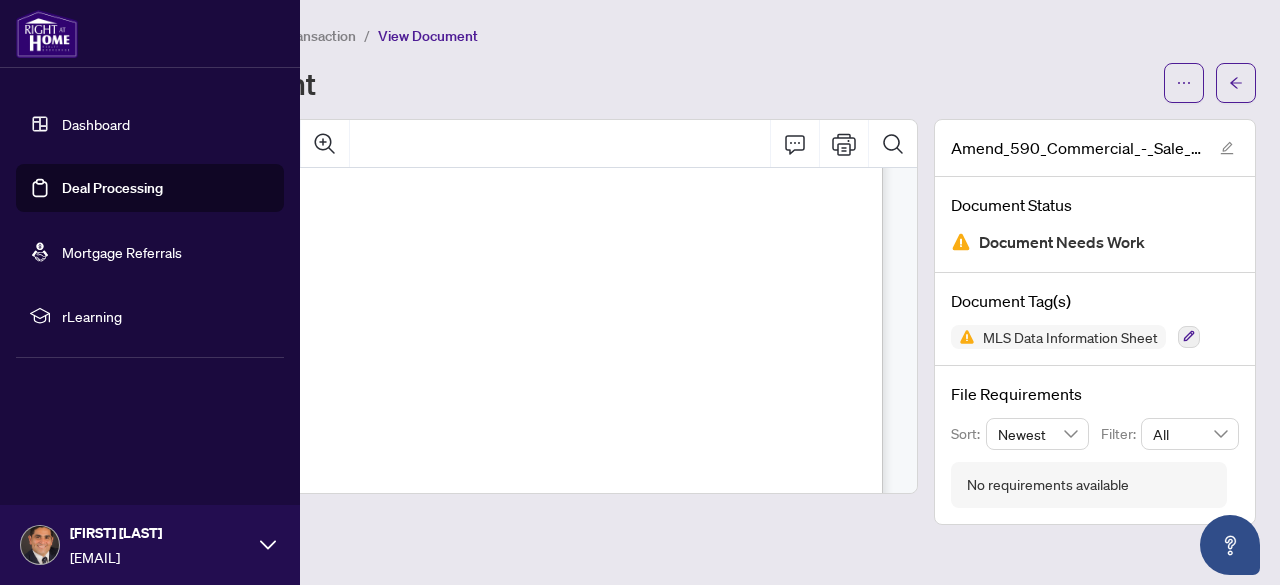 click on "Deal Processing" at bounding box center (112, 188) 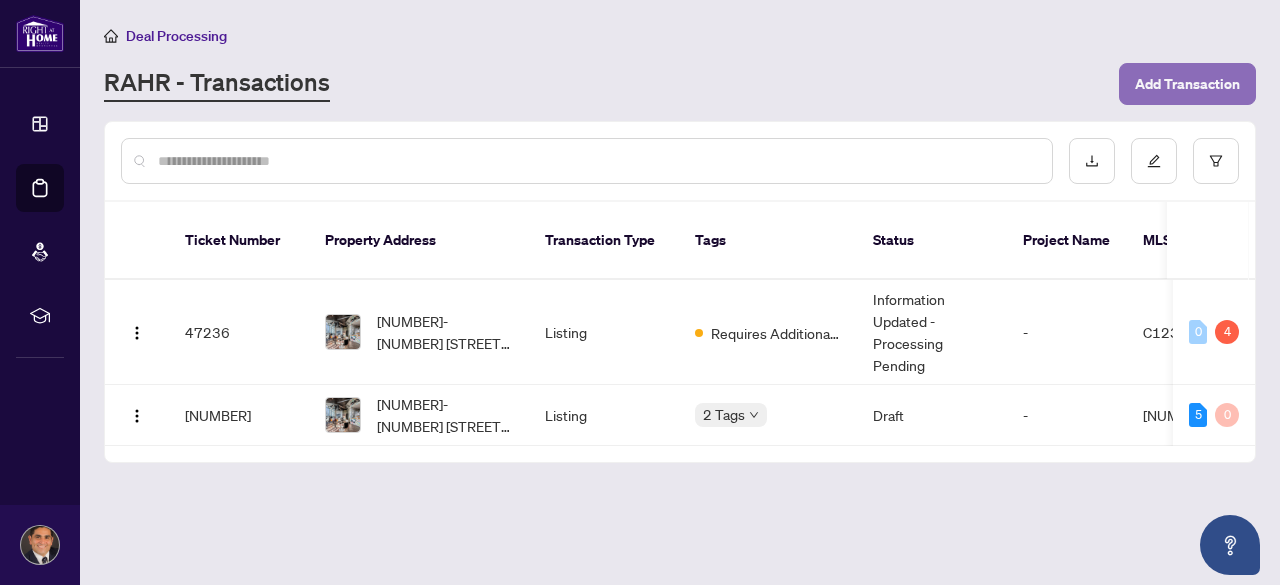 click on "Add Transaction" at bounding box center (1187, 84) 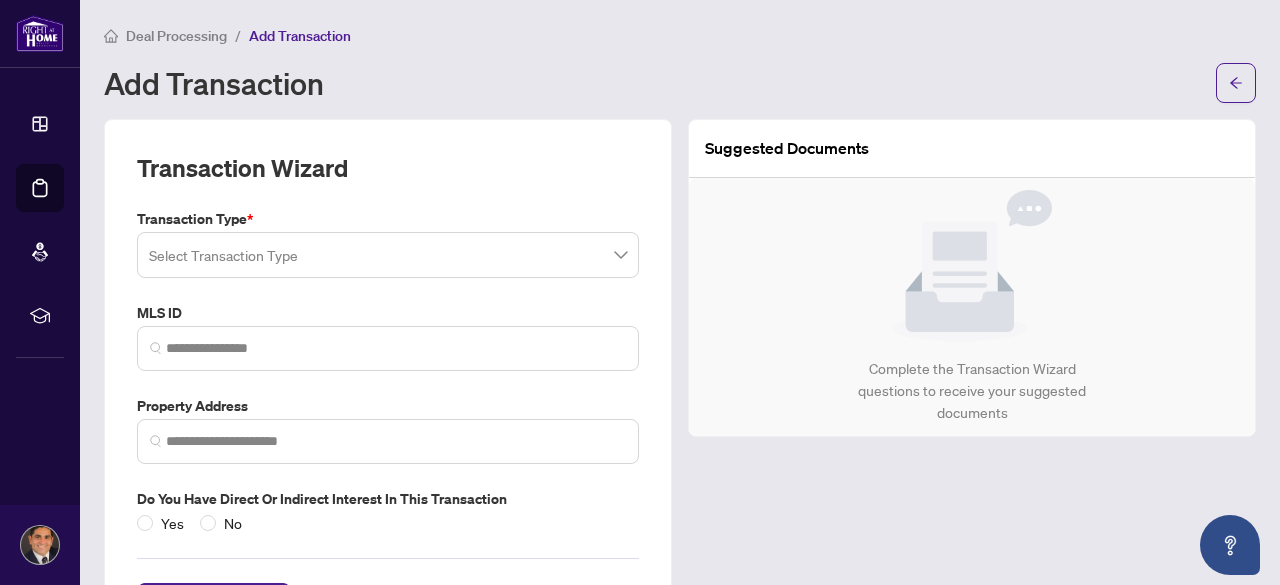 scroll, scrollTop: 92, scrollLeft: 0, axis: vertical 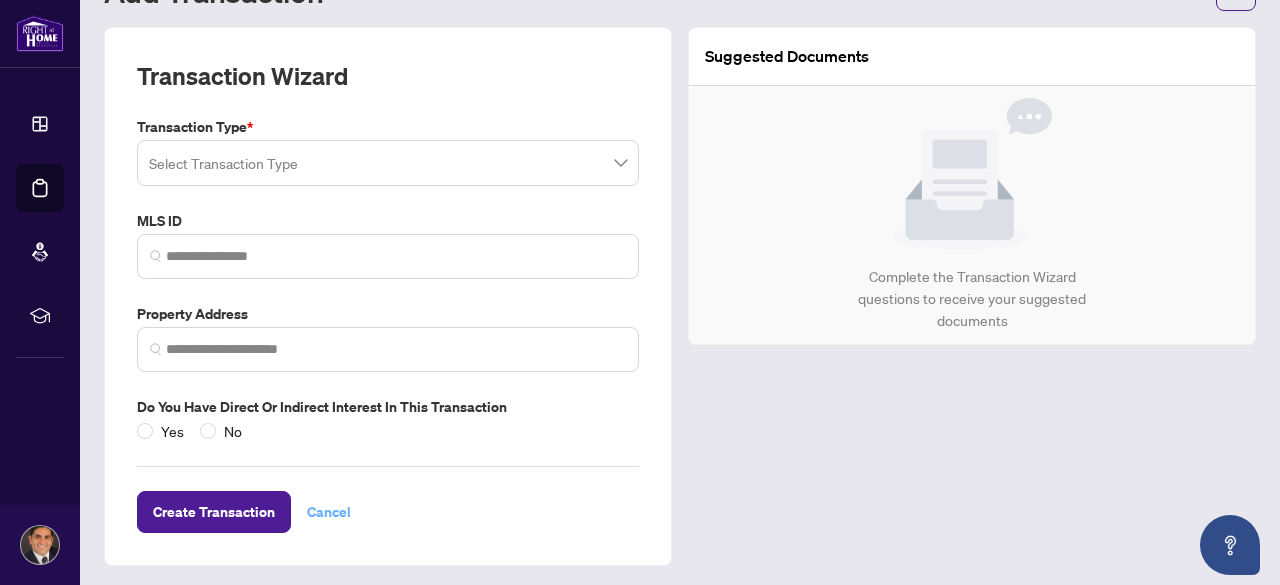 click on "Cancel" at bounding box center (329, 512) 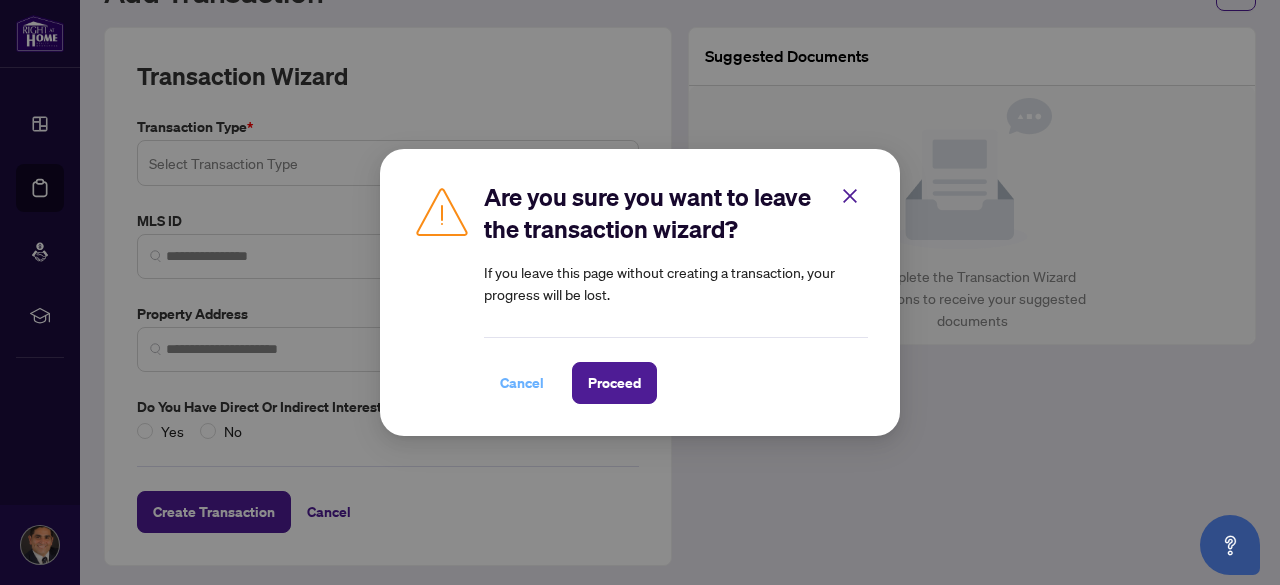 click on "Cancel" at bounding box center [522, 383] 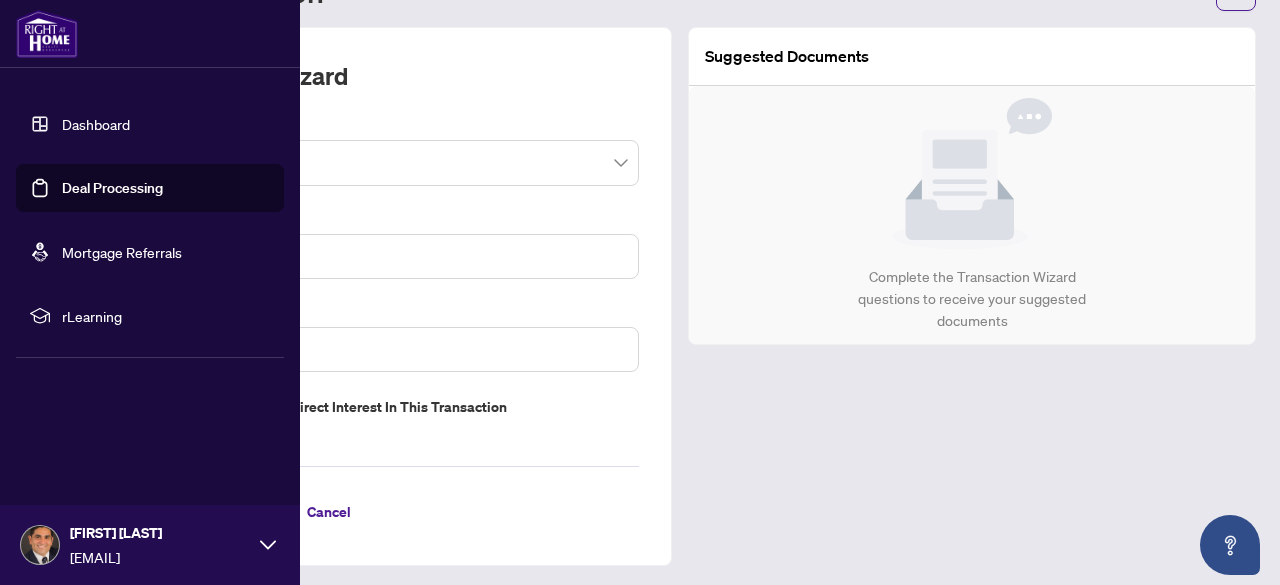 click on "Deal Processing" at bounding box center (112, 188) 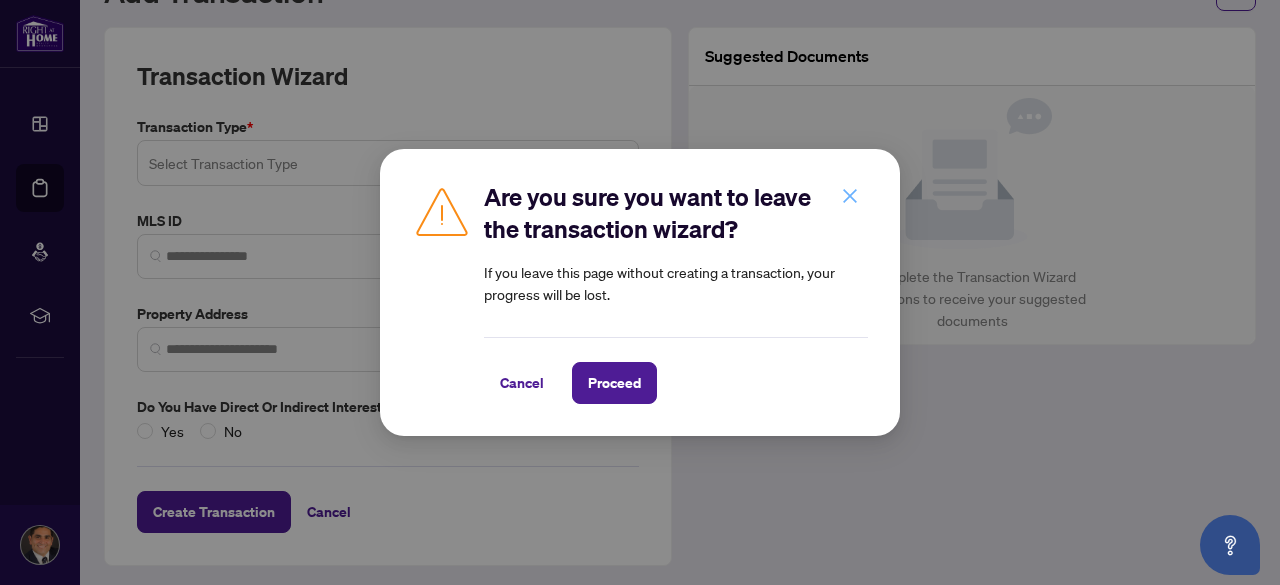 click 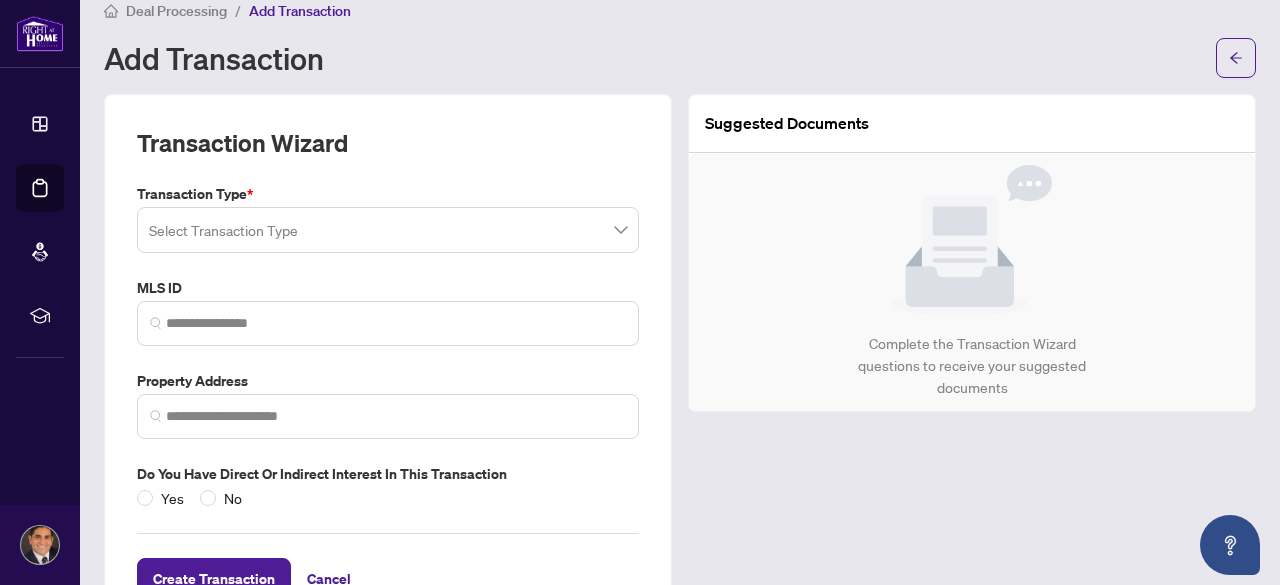 scroll, scrollTop: 0, scrollLeft: 0, axis: both 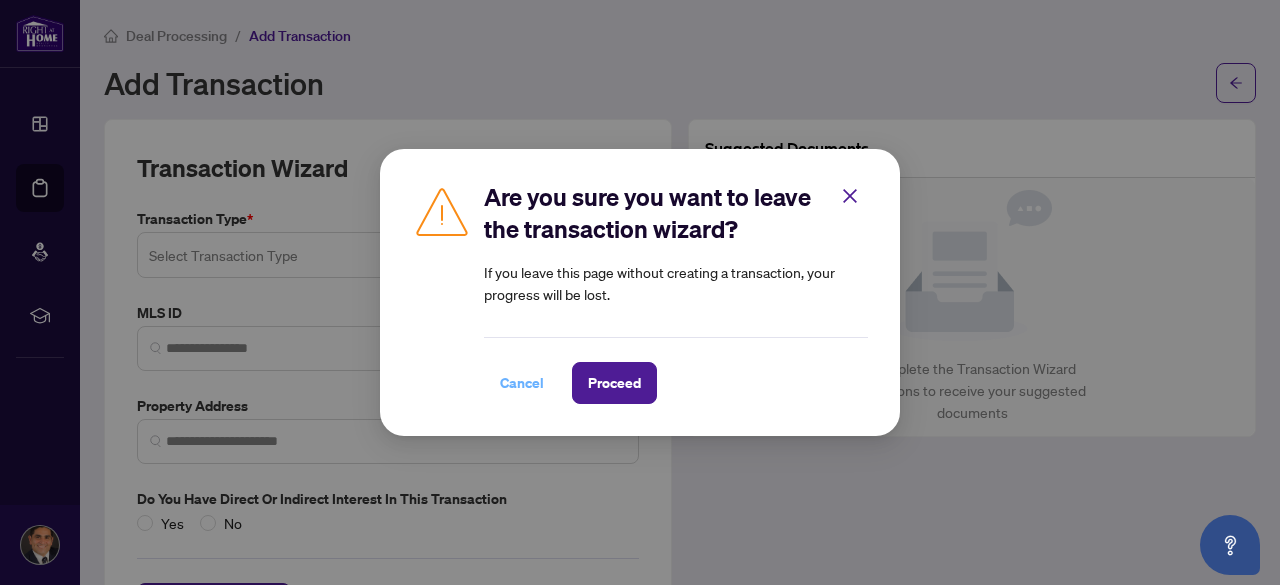 click on "Cancel" at bounding box center [522, 383] 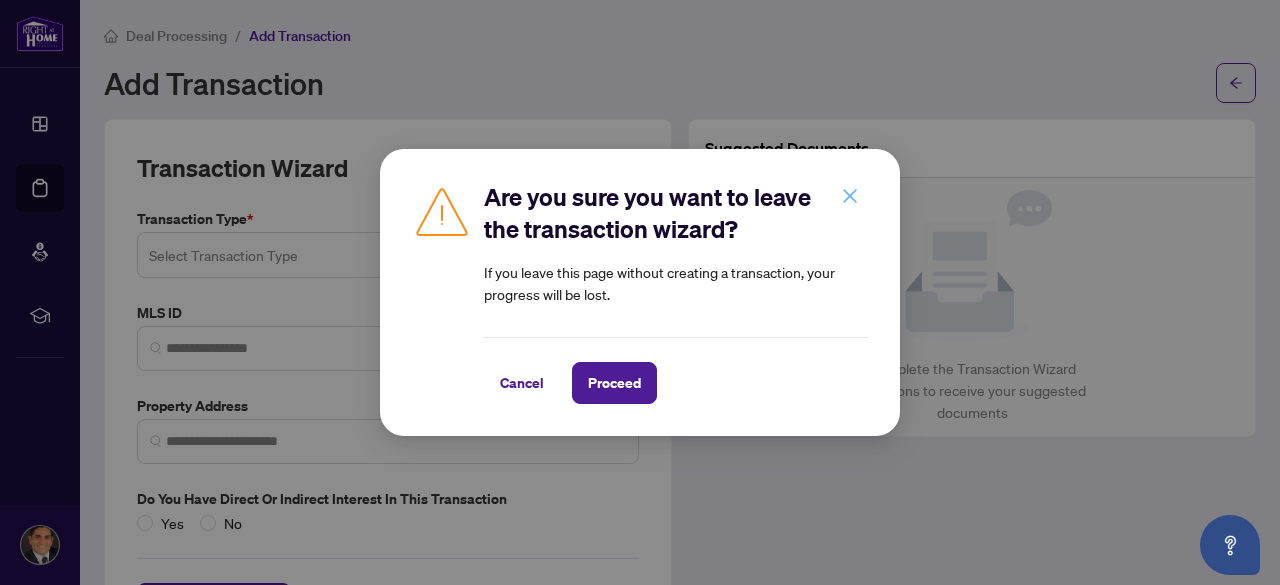 click 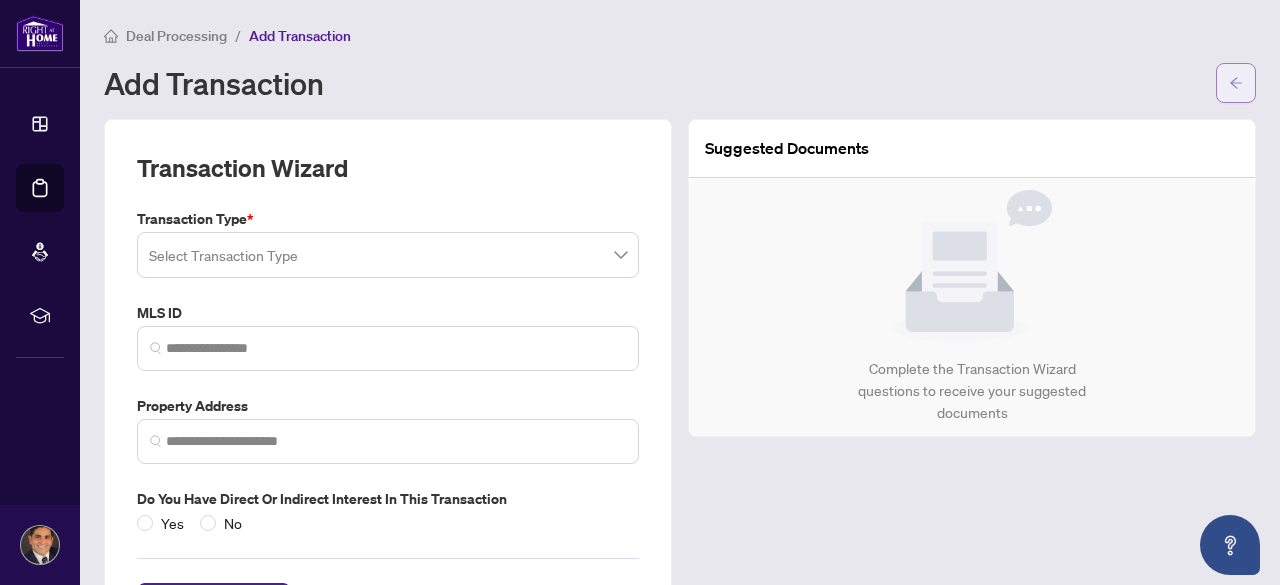 click 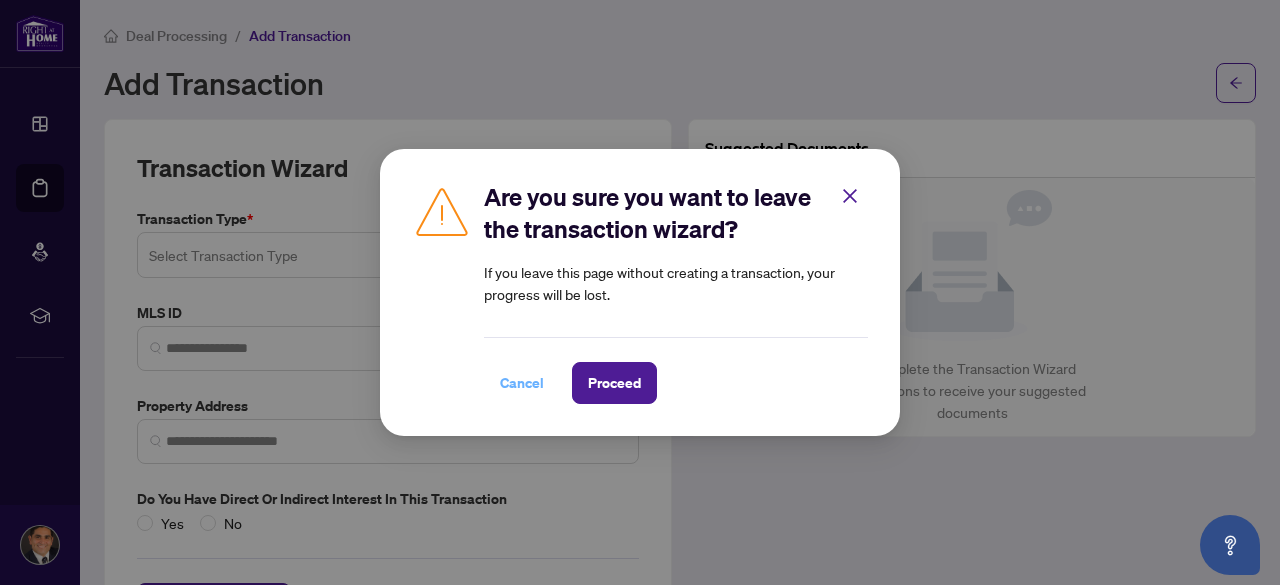 click on "Cancel" at bounding box center (522, 383) 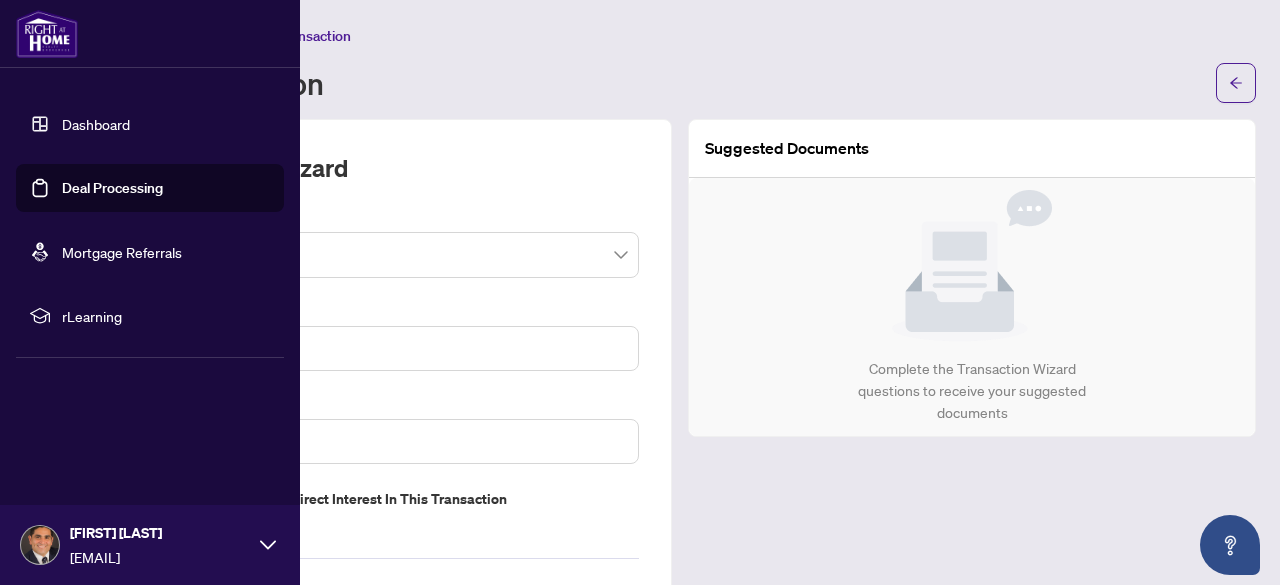 click on "Dashboard" at bounding box center (96, 124) 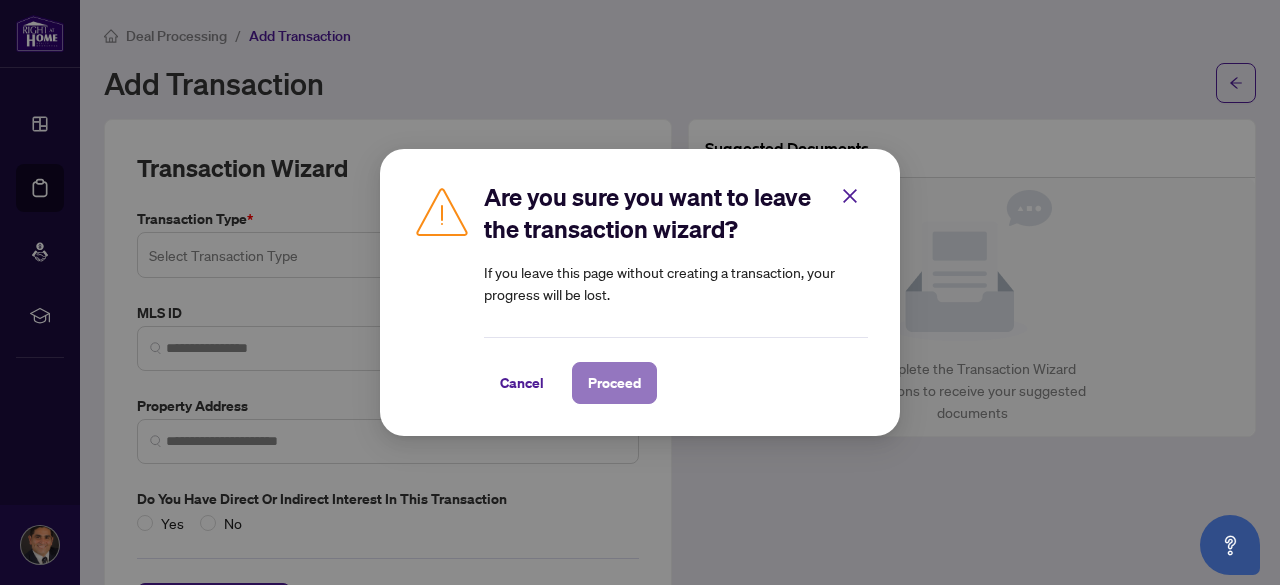 click on "Proceed" at bounding box center (614, 383) 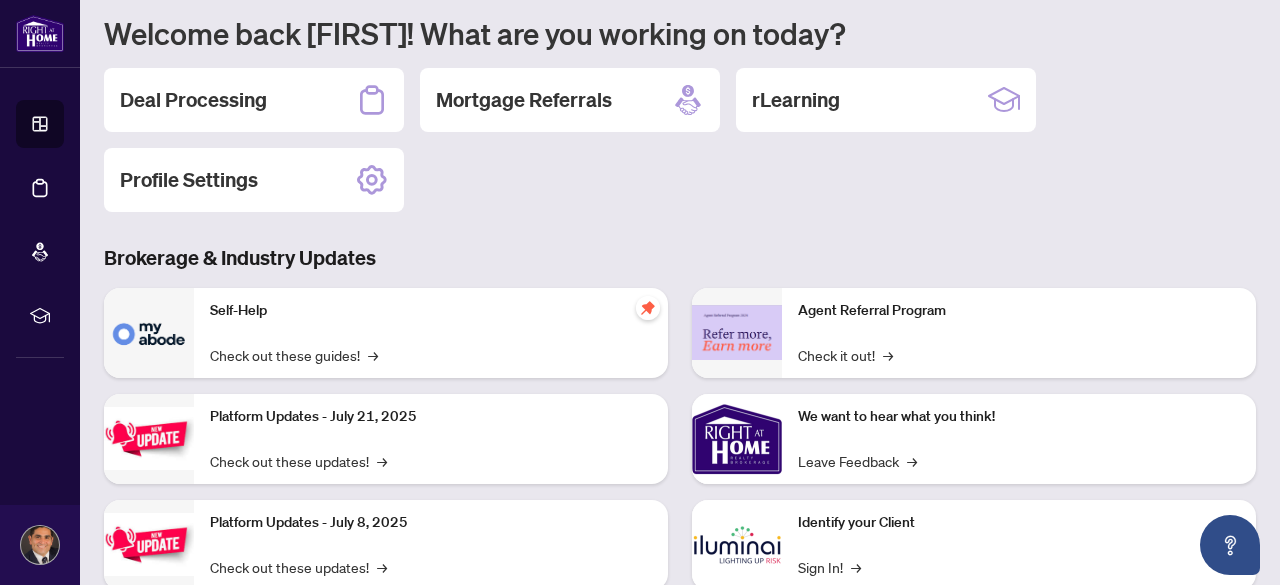scroll, scrollTop: 200, scrollLeft: 0, axis: vertical 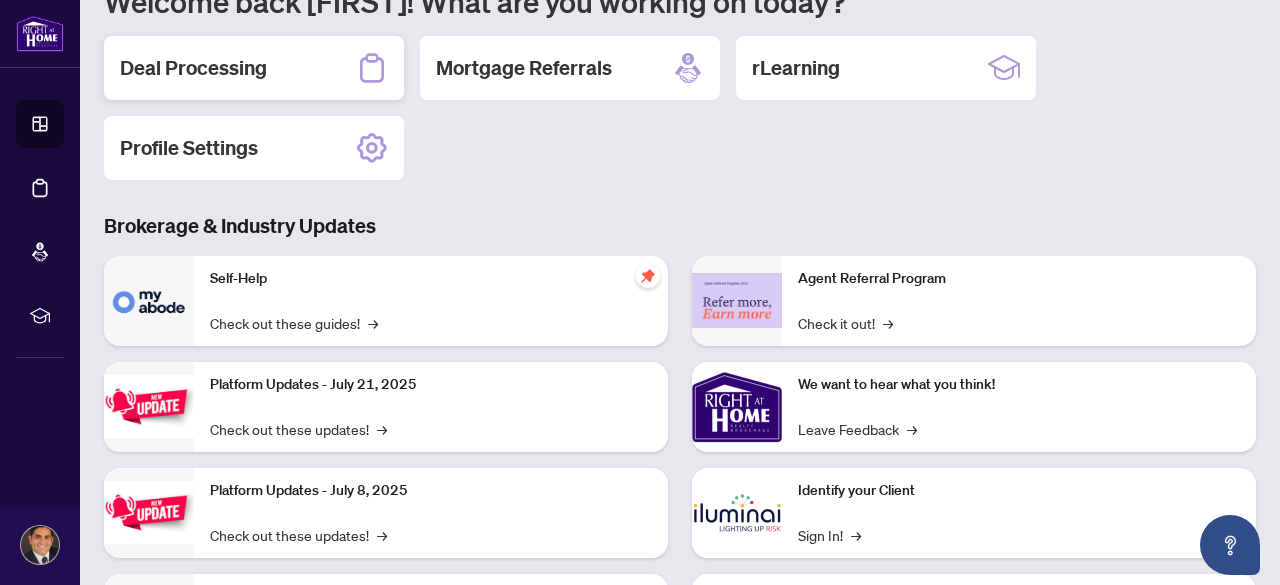 click on "Deal Processing" at bounding box center (193, 68) 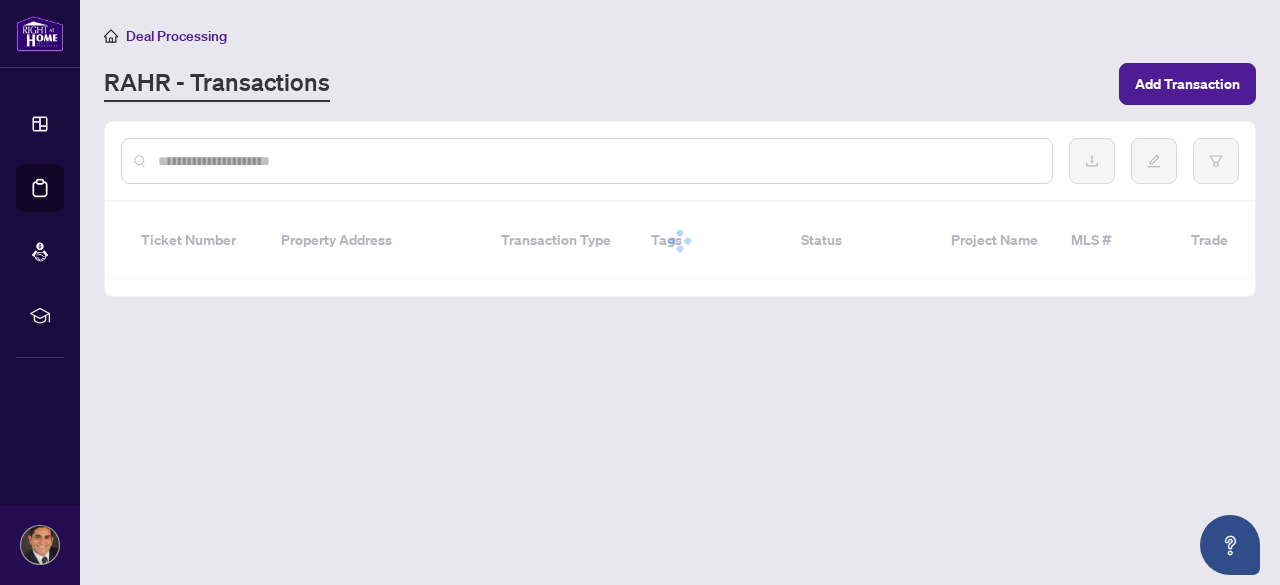 scroll, scrollTop: 0, scrollLeft: 0, axis: both 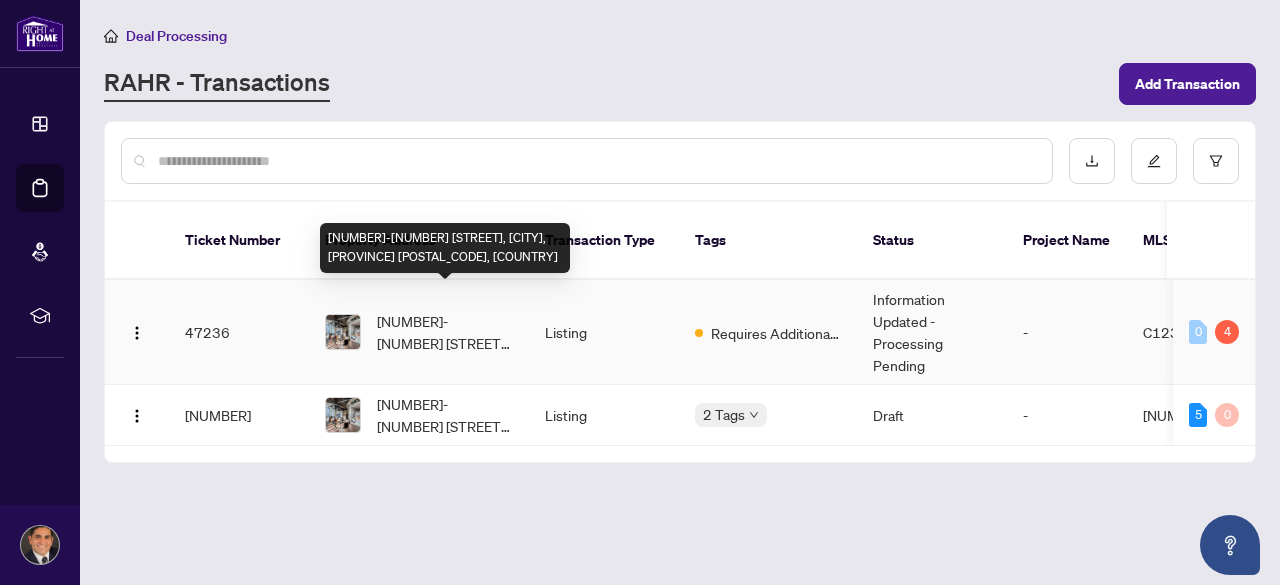 click on "[NUMBER]-[NUMBER] [STREET], [CITY], [PROVINCE] [POSTAL_CODE], [COUNTRY]" at bounding box center (445, 332) 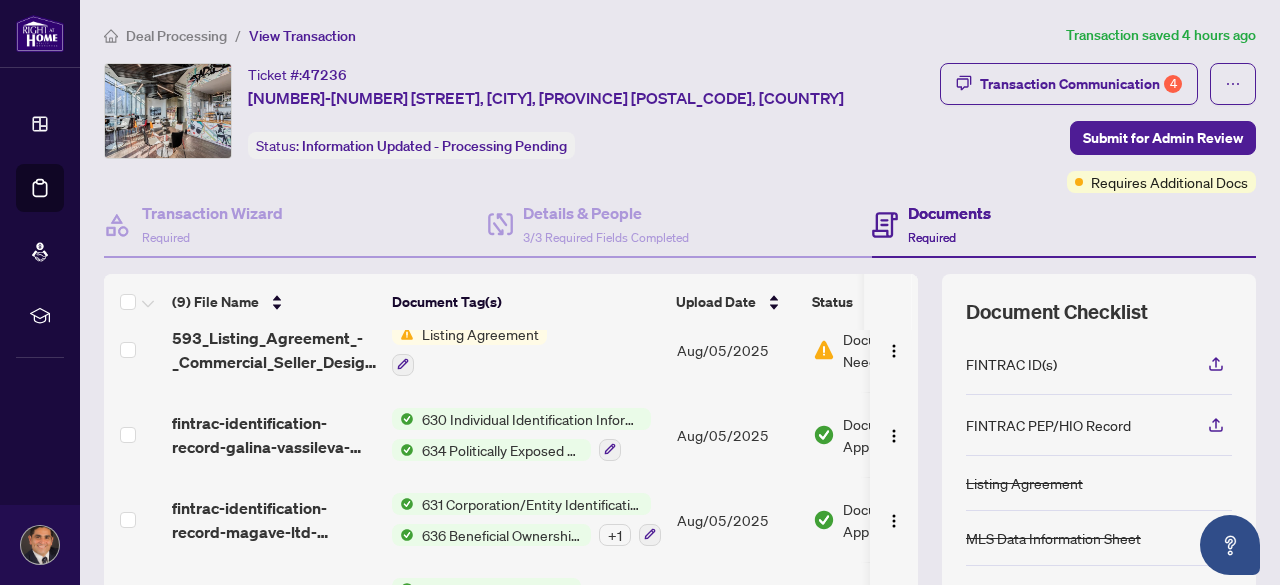 scroll, scrollTop: 468, scrollLeft: 0, axis: vertical 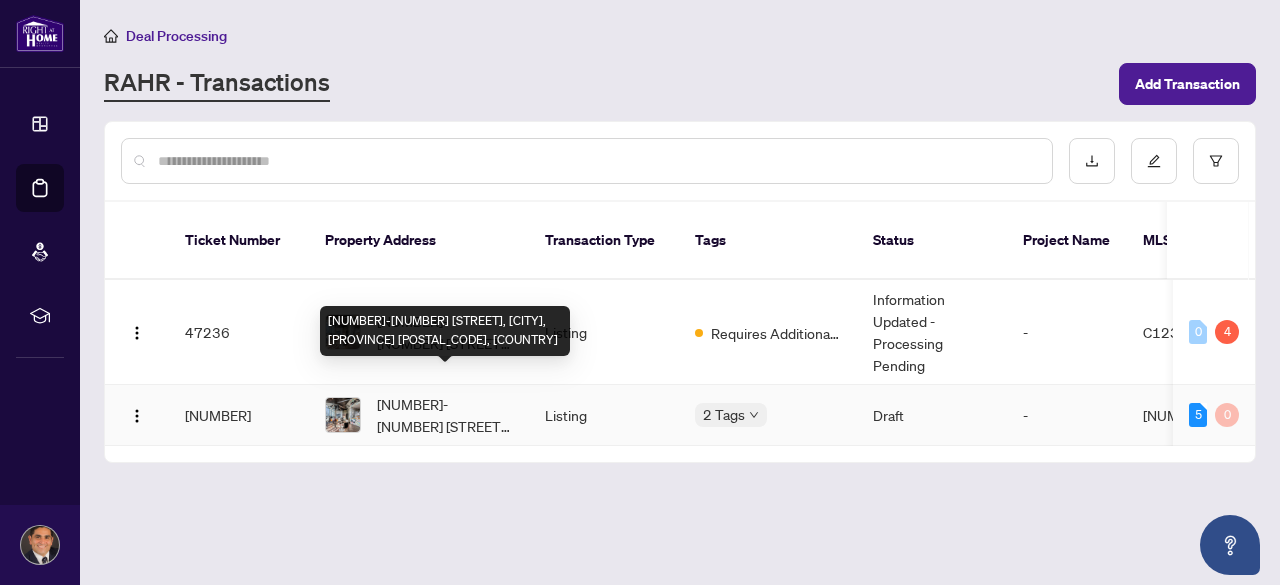 click on "[NUMBER]-[NUMBER] [STREET], [CITY], [PROVINCE] [POSTAL_CODE], [COUNTRY]" at bounding box center [445, 415] 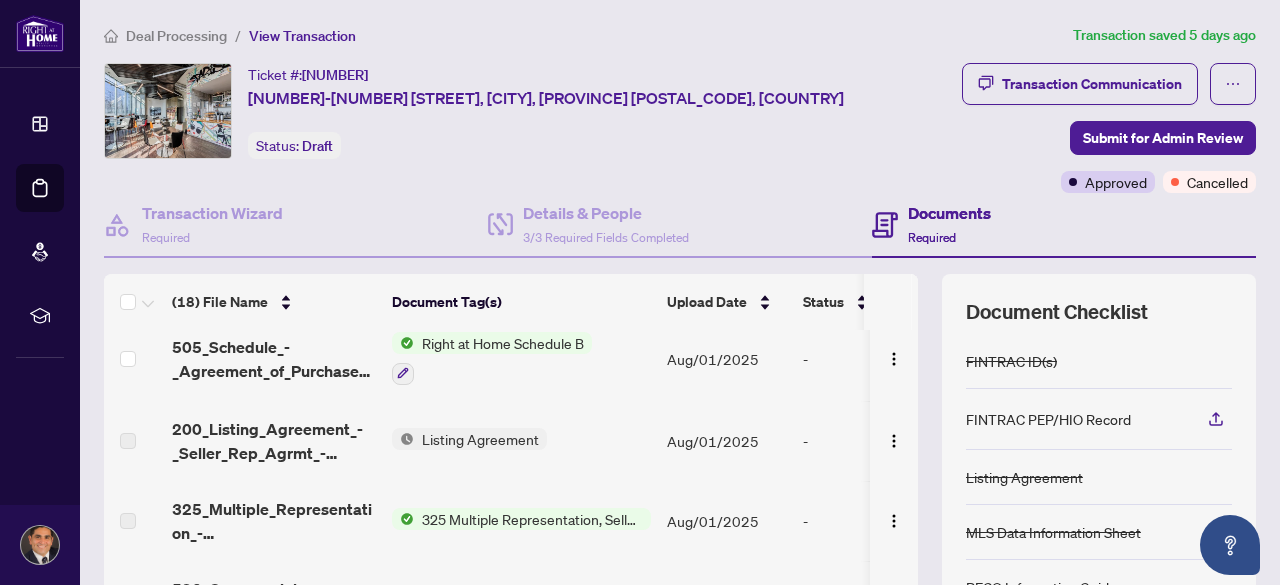 scroll, scrollTop: 1176, scrollLeft: 0, axis: vertical 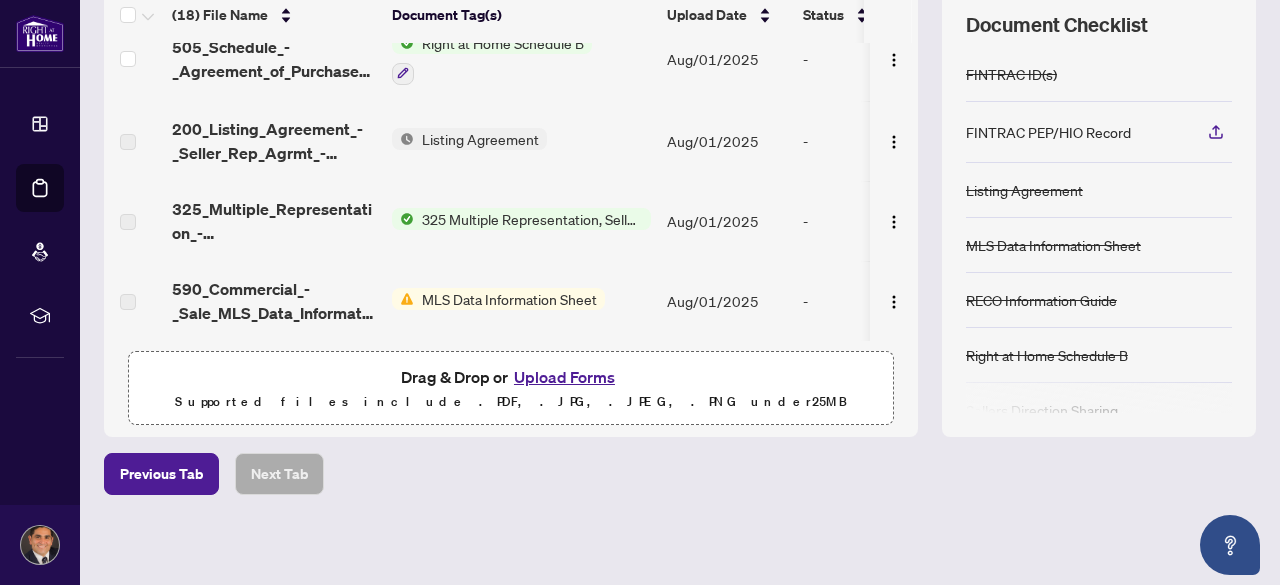 click on "Upload Forms" at bounding box center [564, 377] 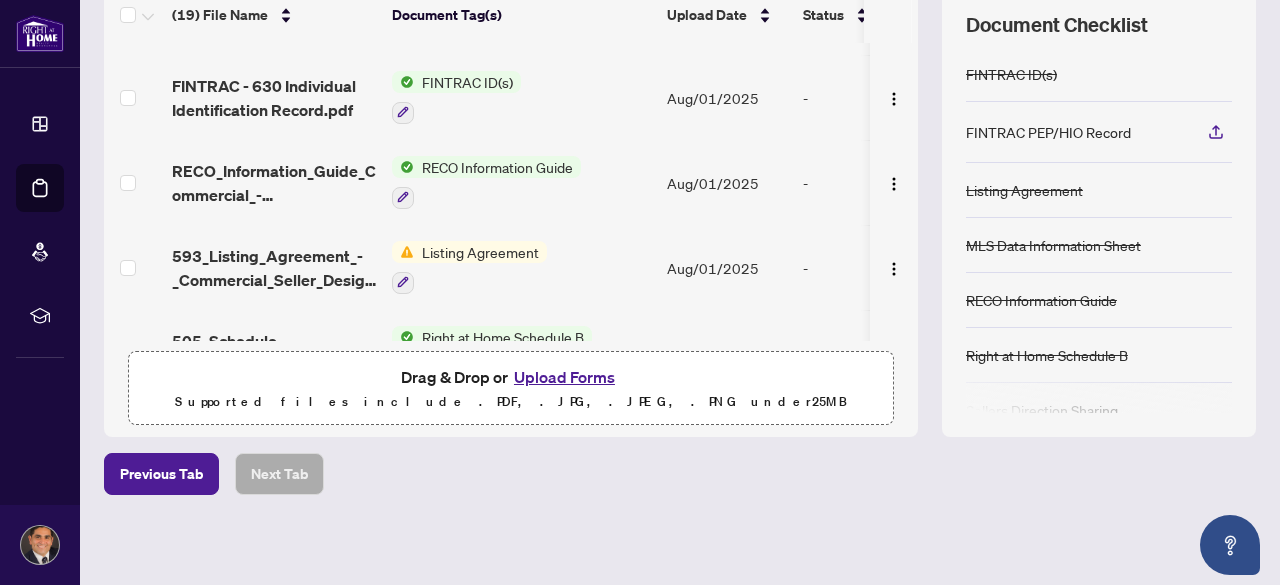 scroll, scrollTop: 976, scrollLeft: 0, axis: vertical 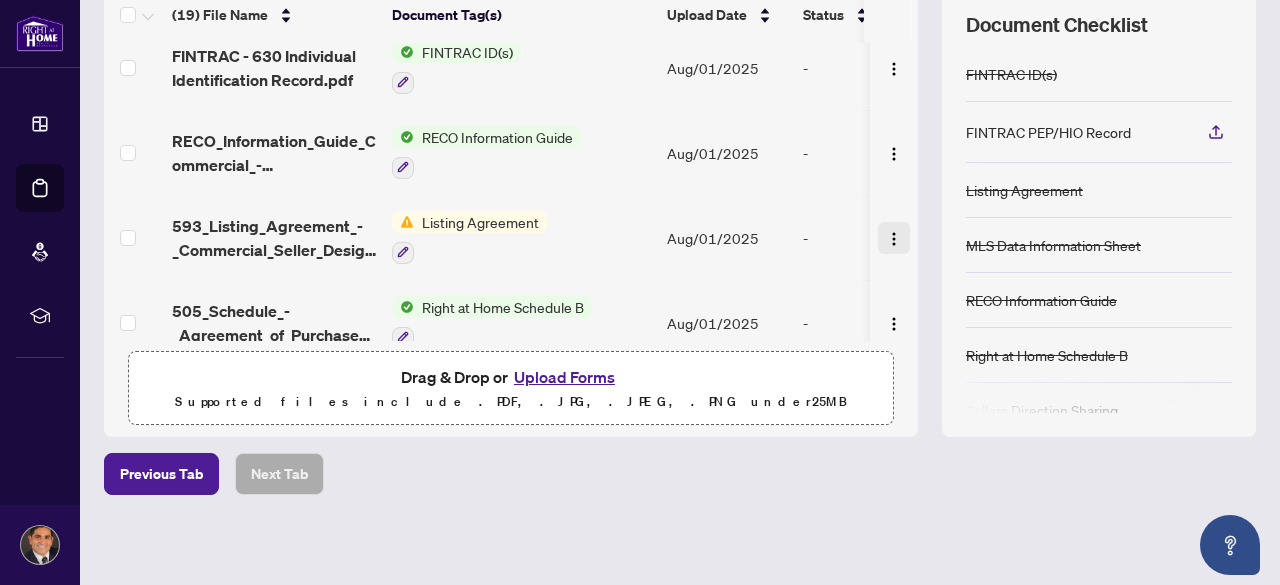 click at bounding box center [894, 239] 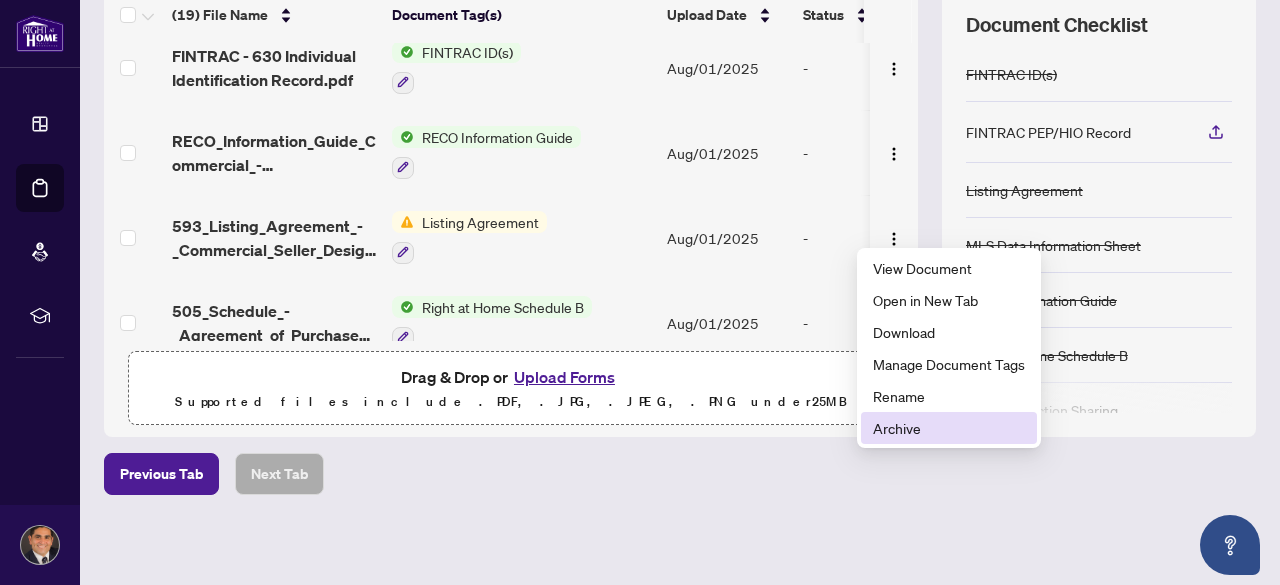 click on "Archive" at bounding box center (949, 428) 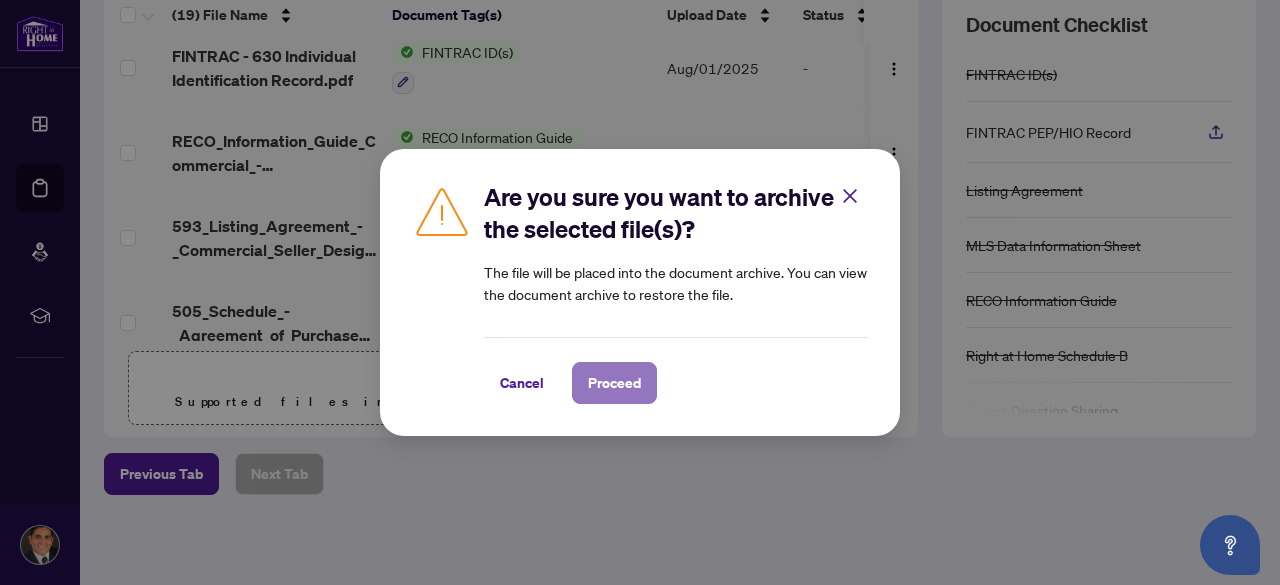 click on "Proceed" at bounding box center (614, 383) 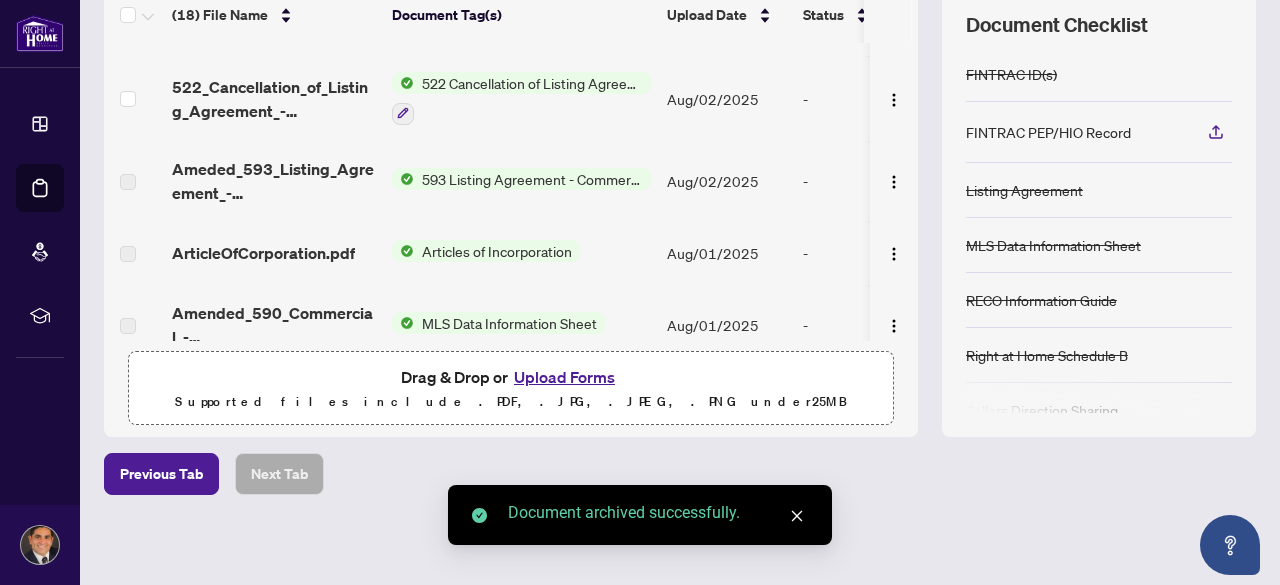 scroll, scrollTop: 0, scrollLeft: 0, axis: both 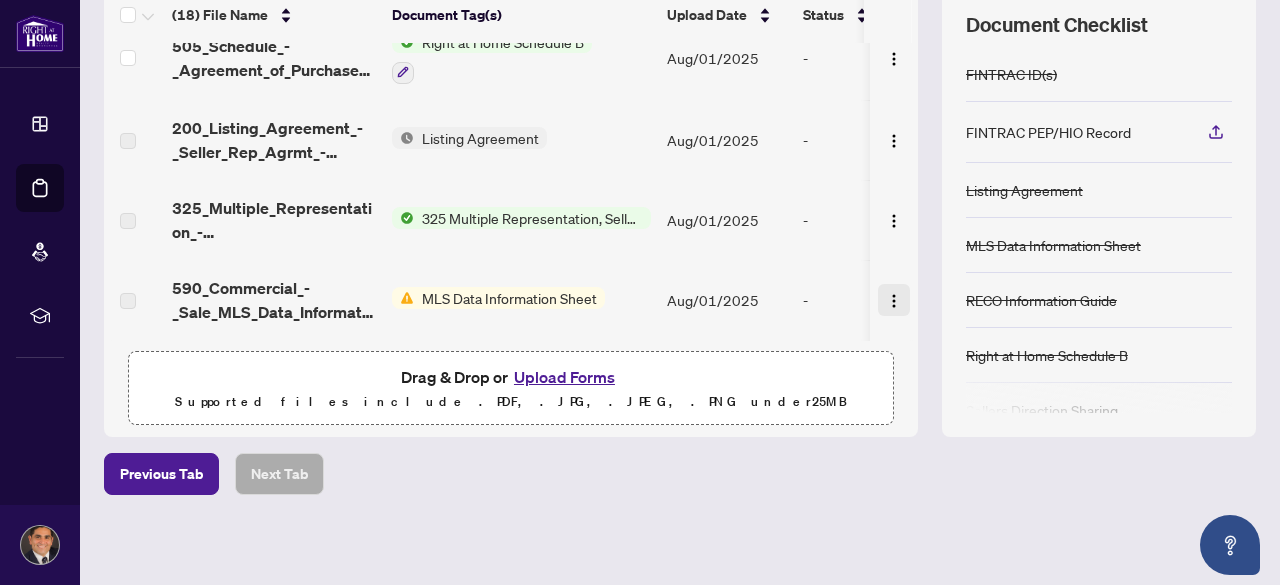 click at bounding box center [894, 301] 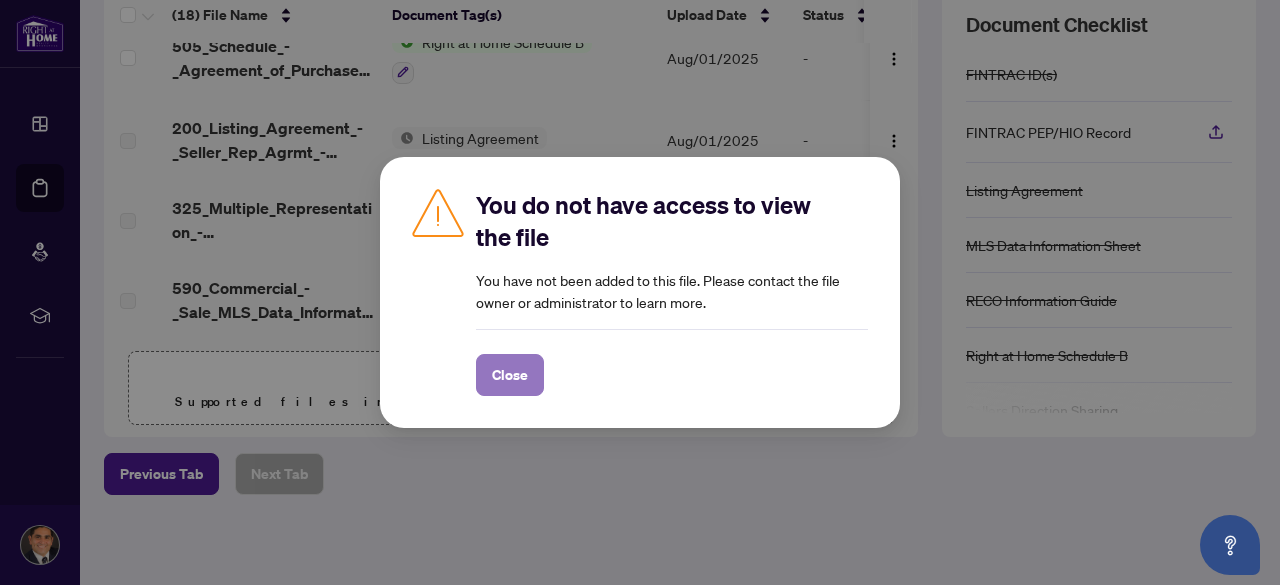 click on "Close" at bounding box center (510, 375) 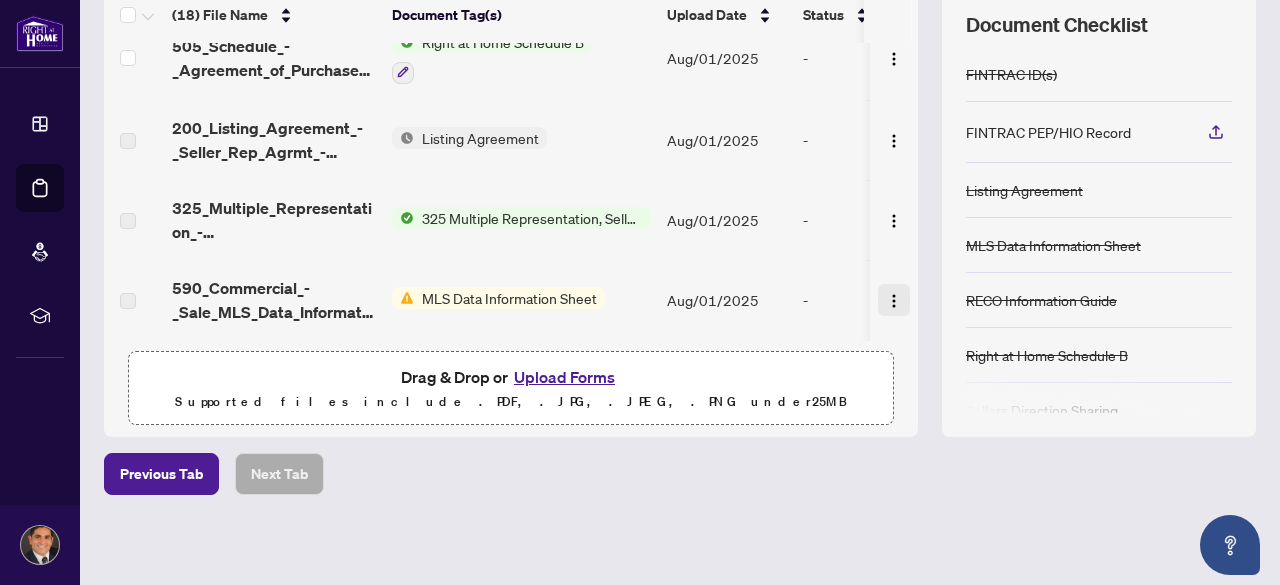 click at bounding box center (894, 301) 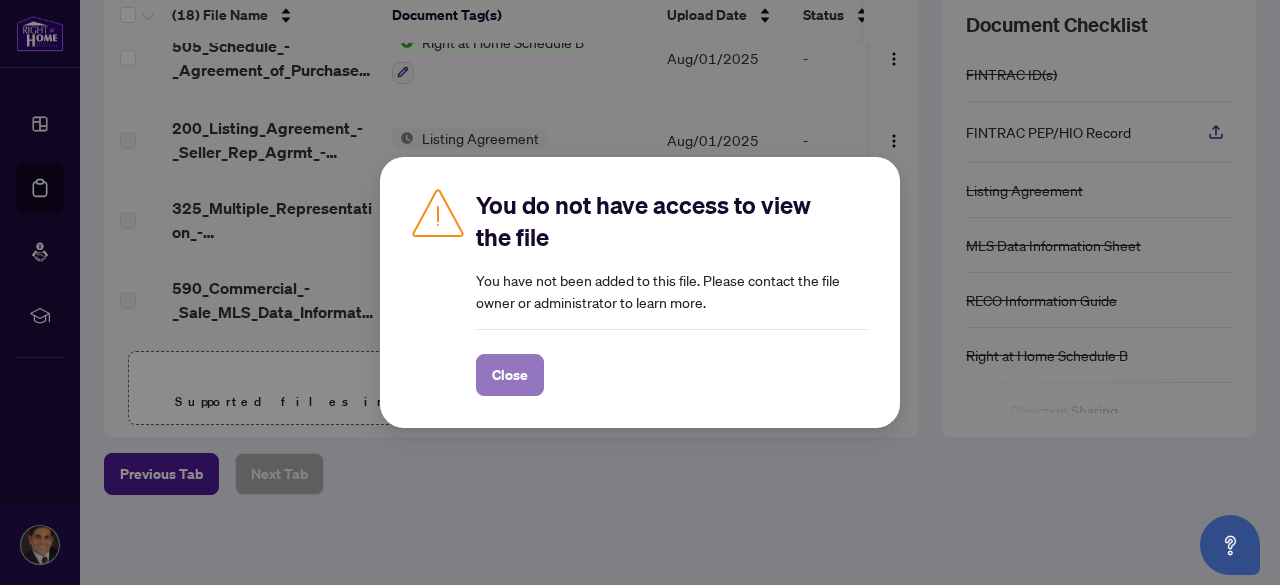 click on "Close" at bounding box center (510, 375) 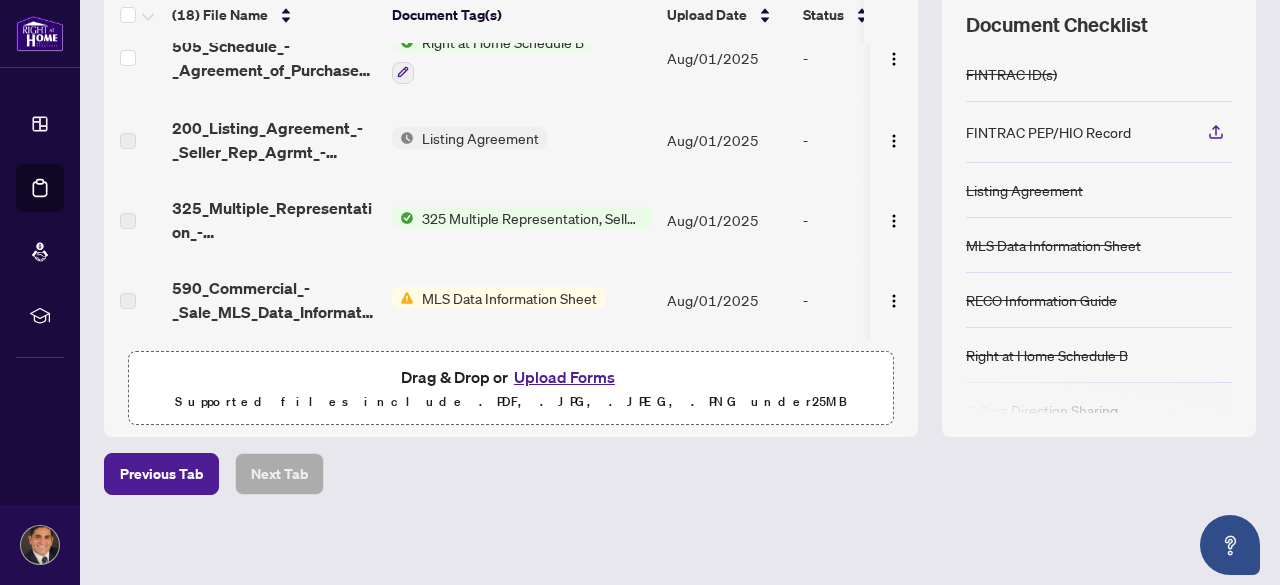 scroll, scrollTop: 0, scrollLeft: 0, axis: both 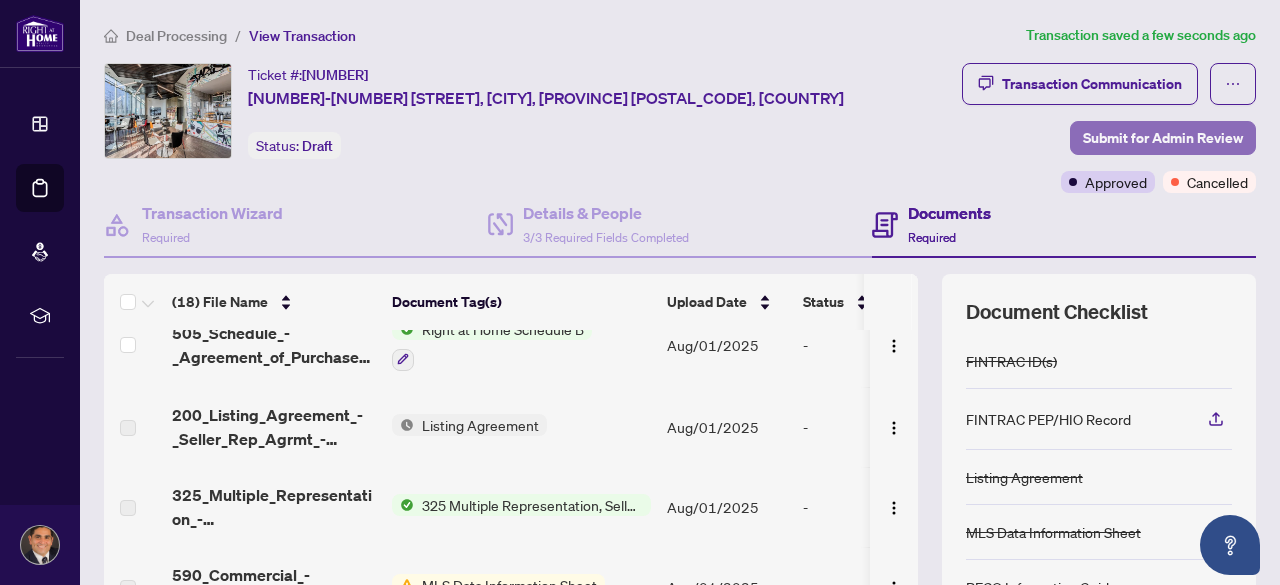 click on "Submit for Admin Review" at bounding box center [1163, 138] 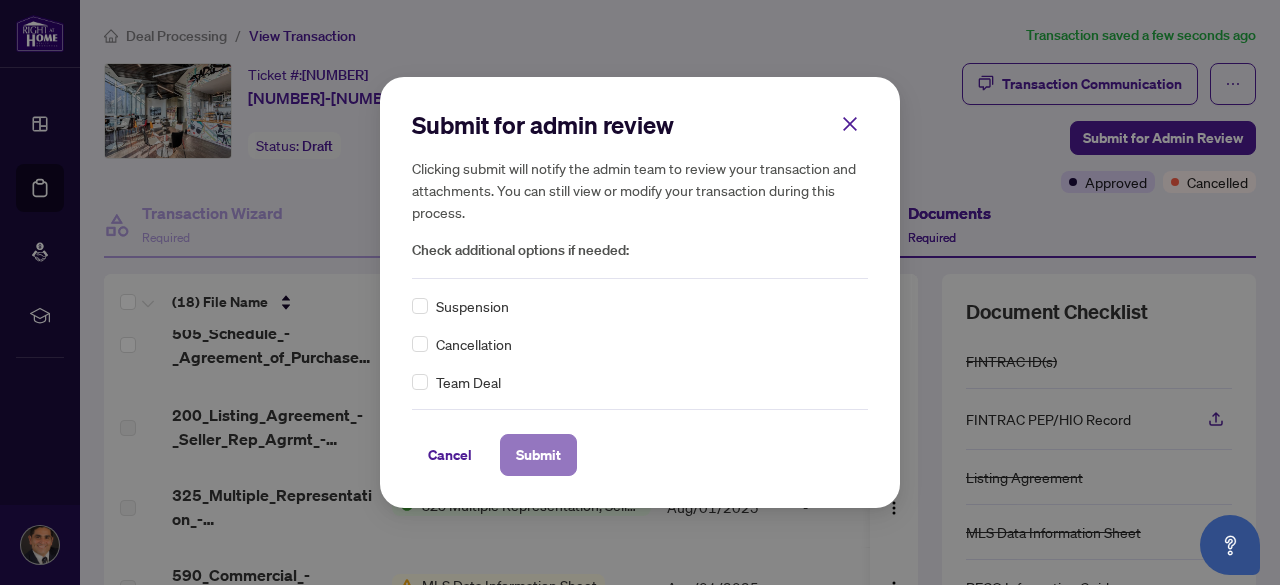 click on "Submit" at bounding box center [538, 455] 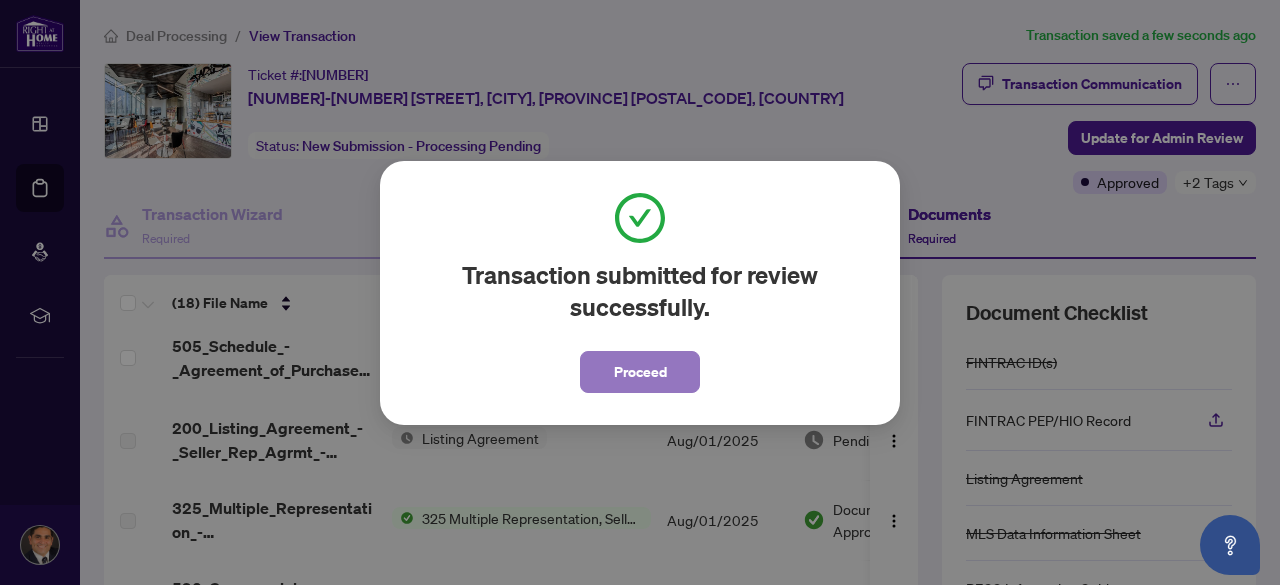 click on "Proceed" at bounding box center [640, 372] 